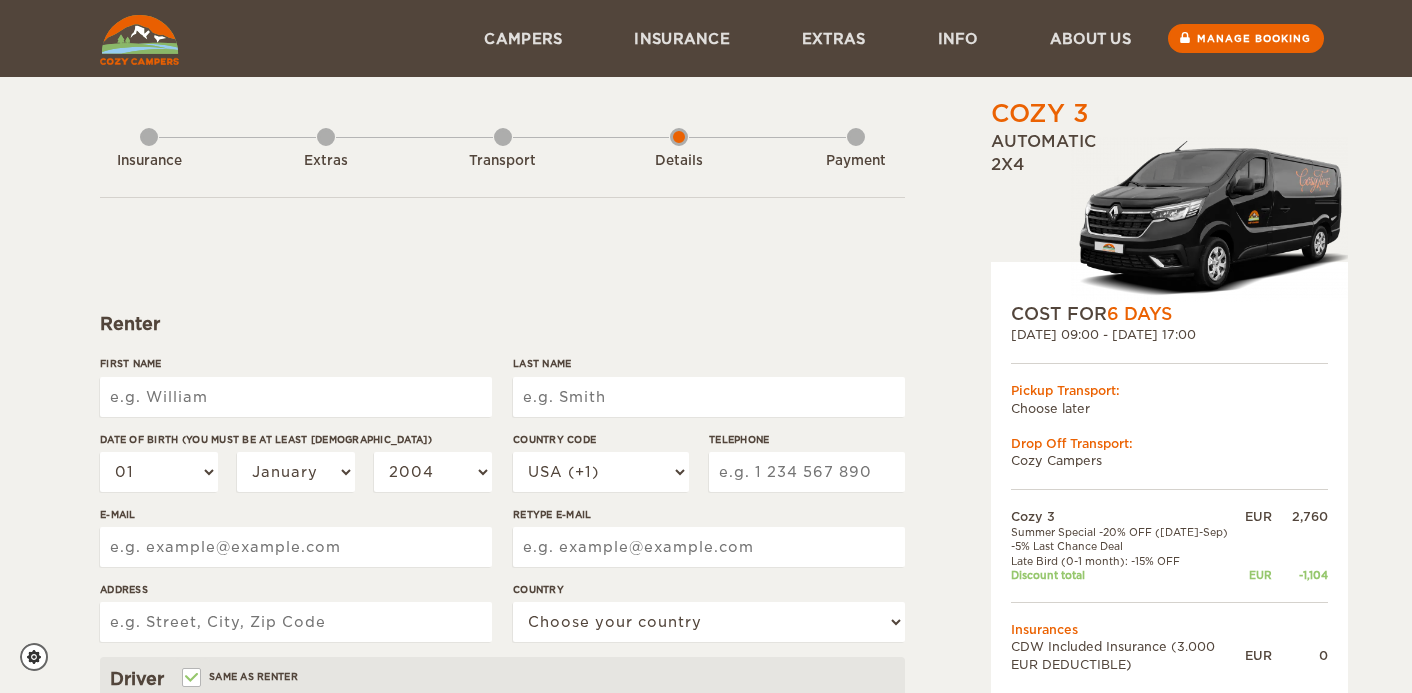 scroll, scrollTop: 0, scrollLeft: 0, axis: both 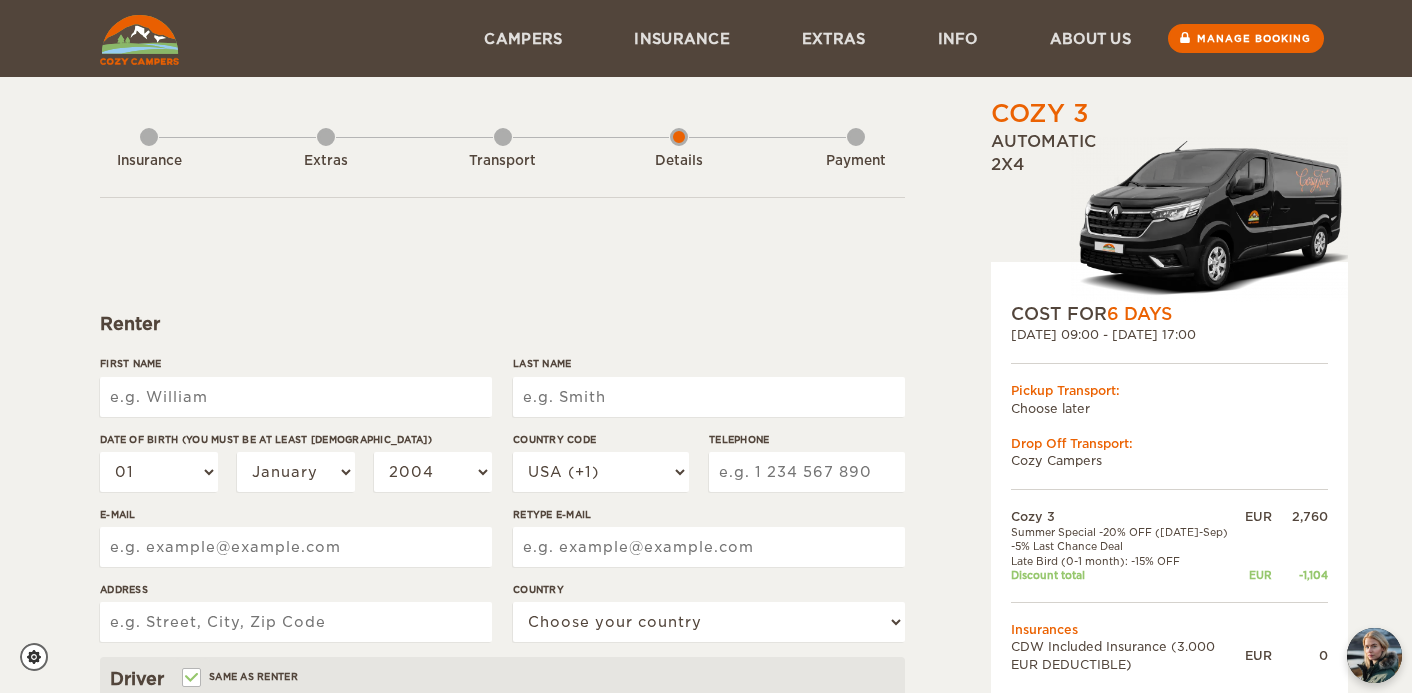 click at bounding box center [1209, 219] 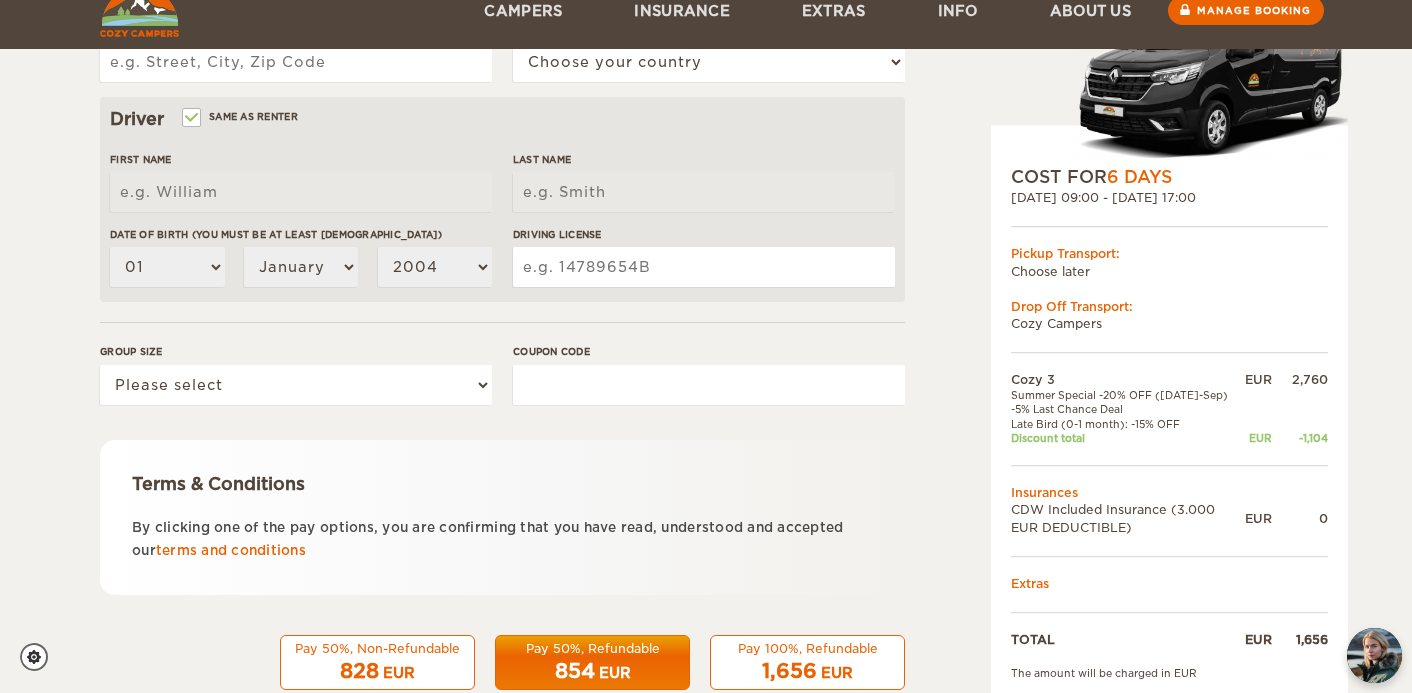 scroll, scrollTop: 608, scrollLeft: 0, axis: vertical 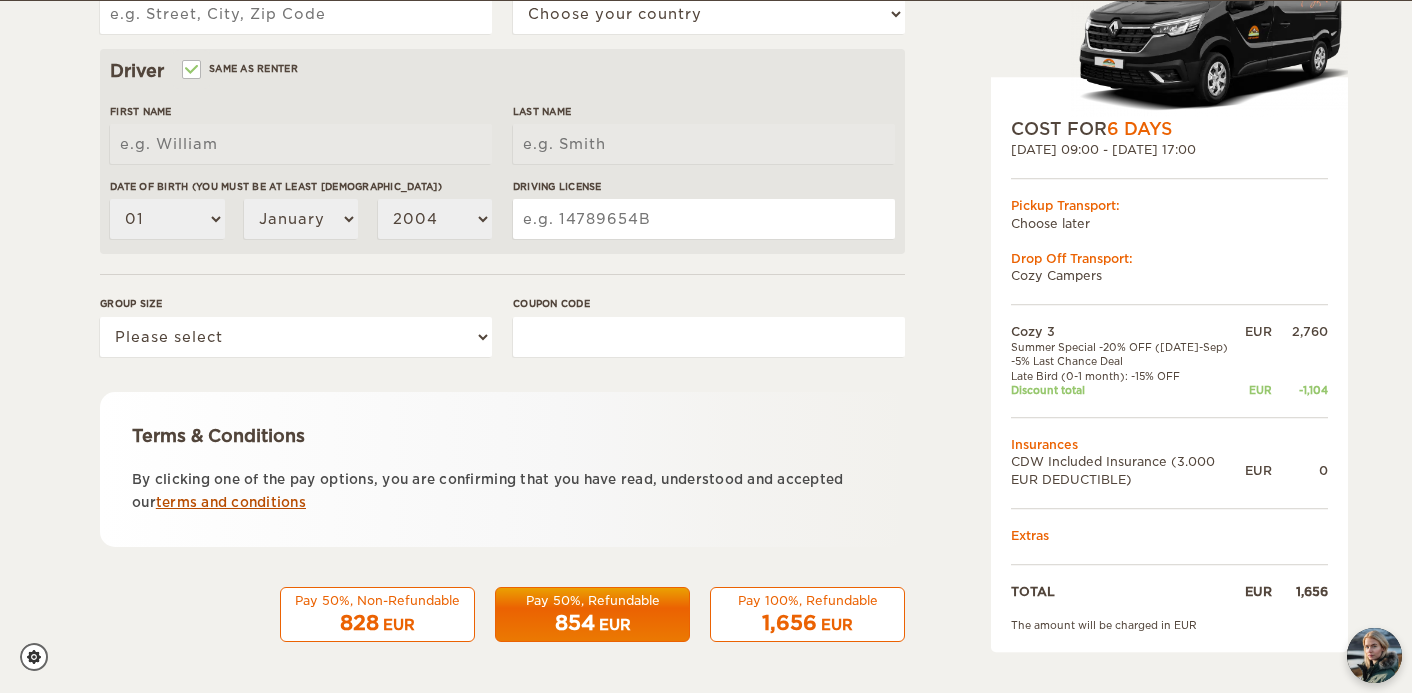 click on "terms and conditions" at bounding box center [231, 502] 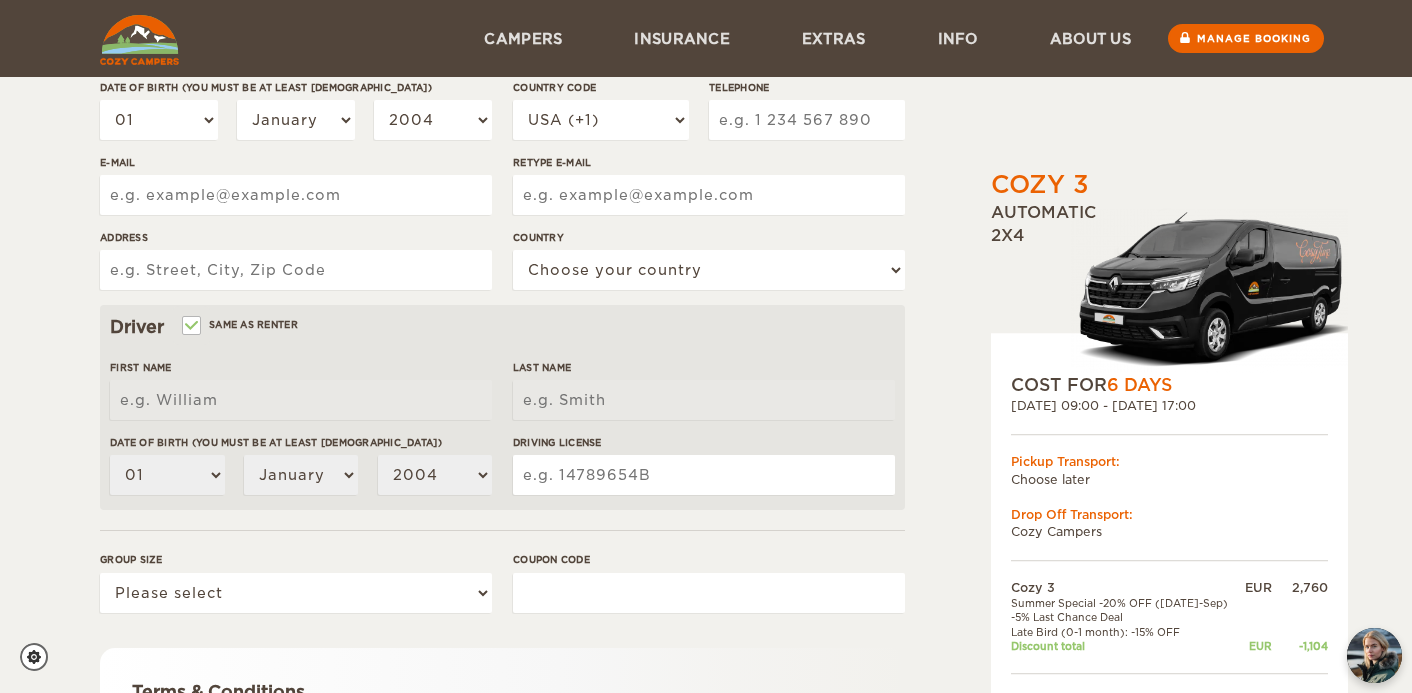 scroll, scrollTop: 0, scrollLeft: 0, axis: both 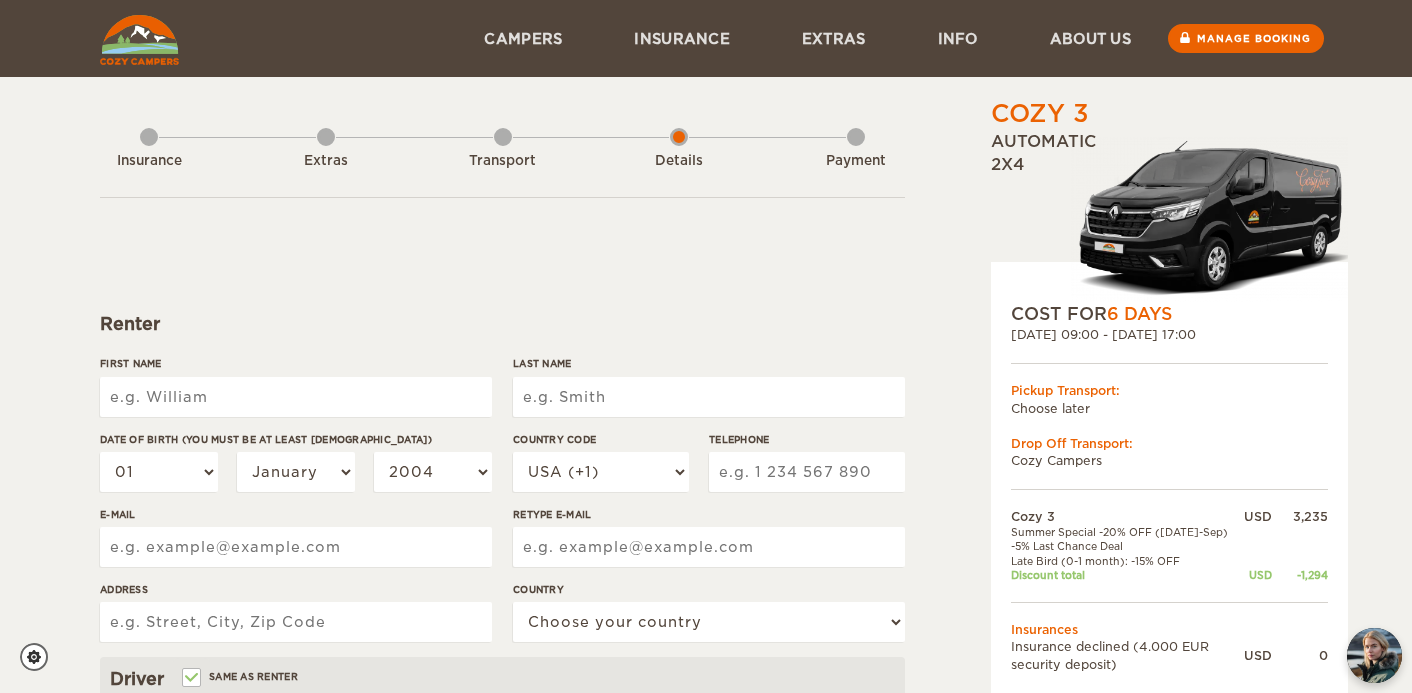click on "First Name" at bounding box center (296, 397) 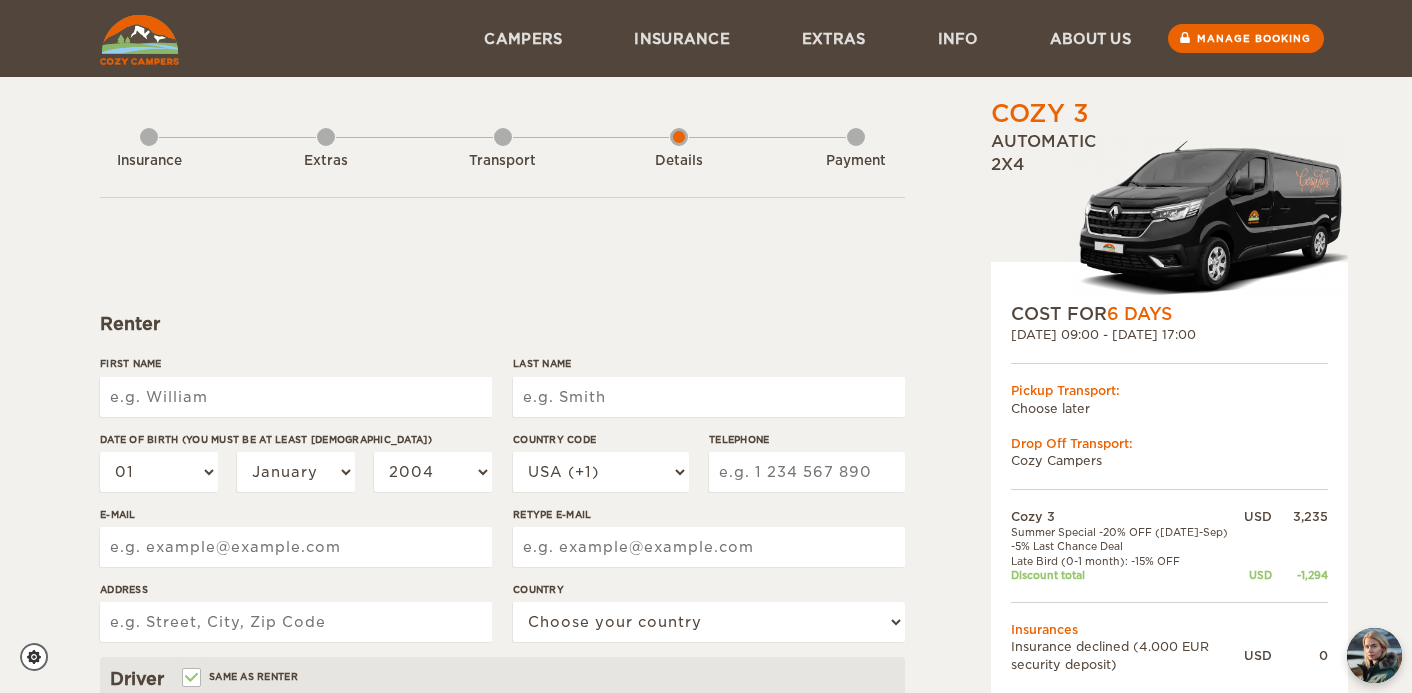 type on "[PERSON_NAME]" 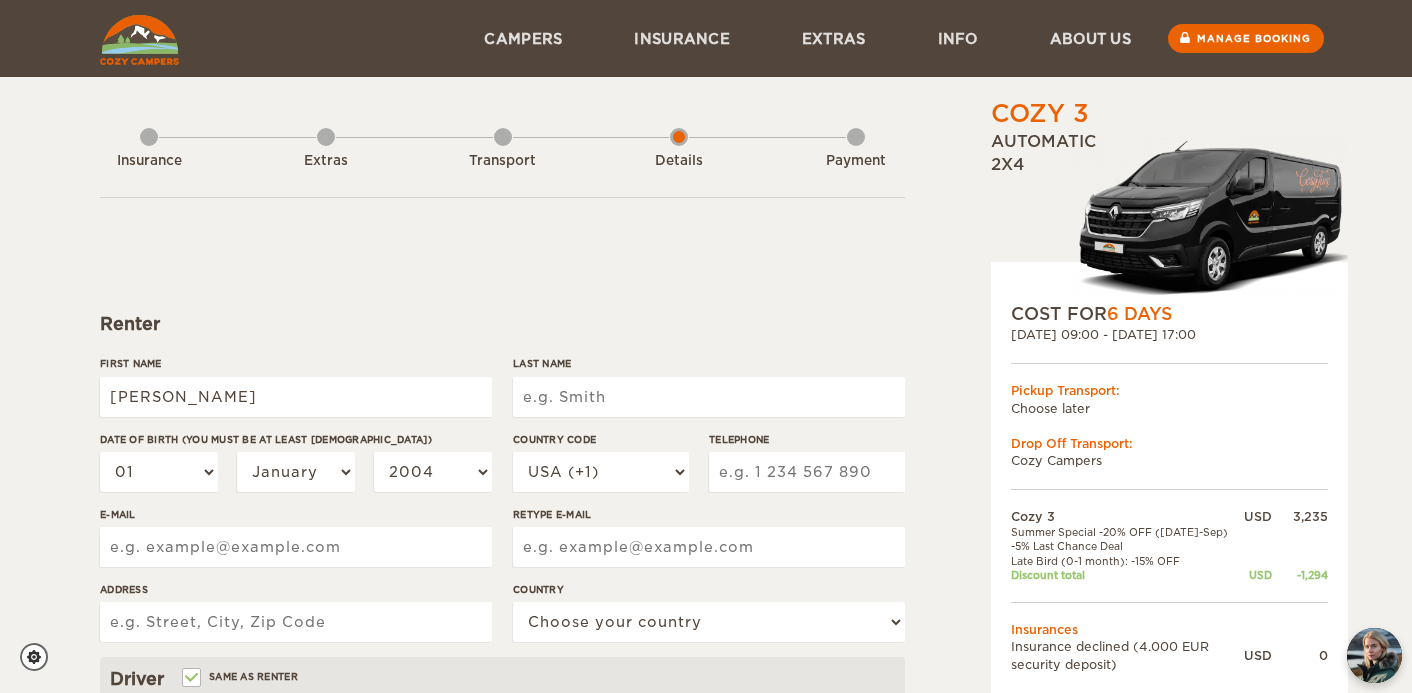 type on "[PERSON_NAME]" 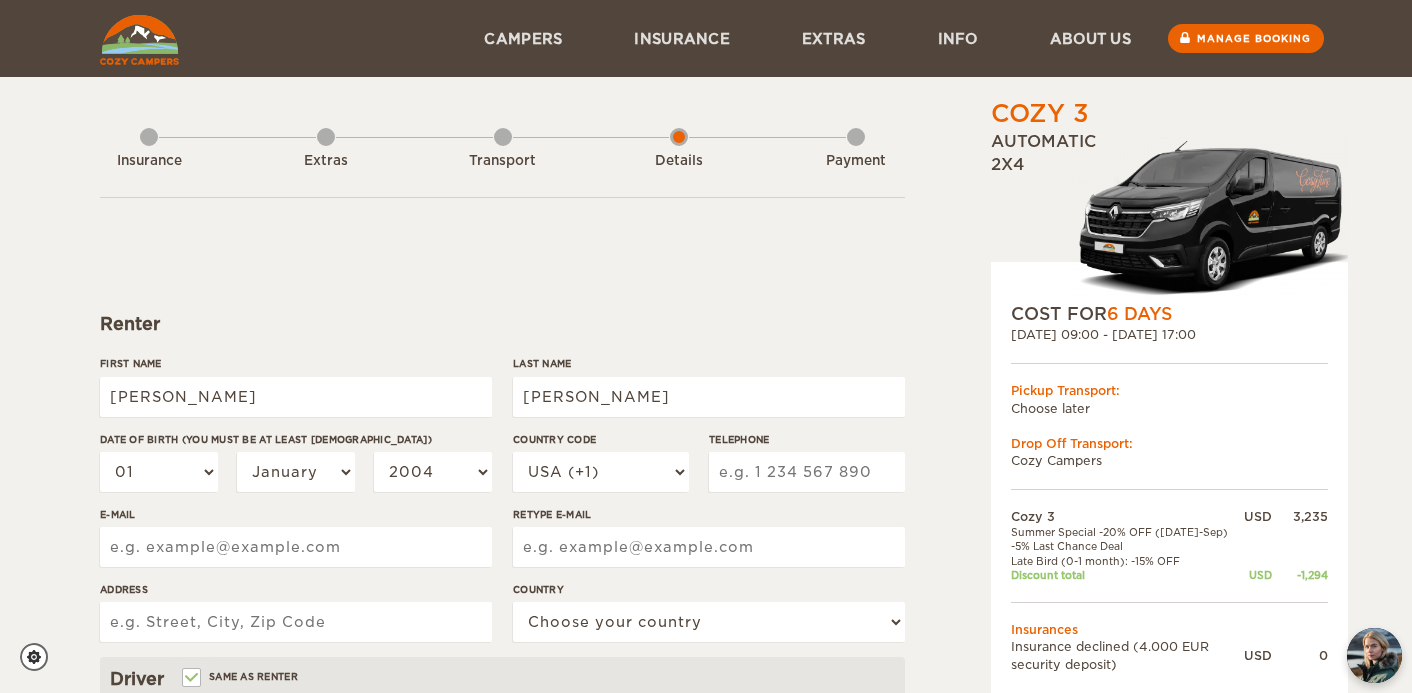 type on "9294661585" 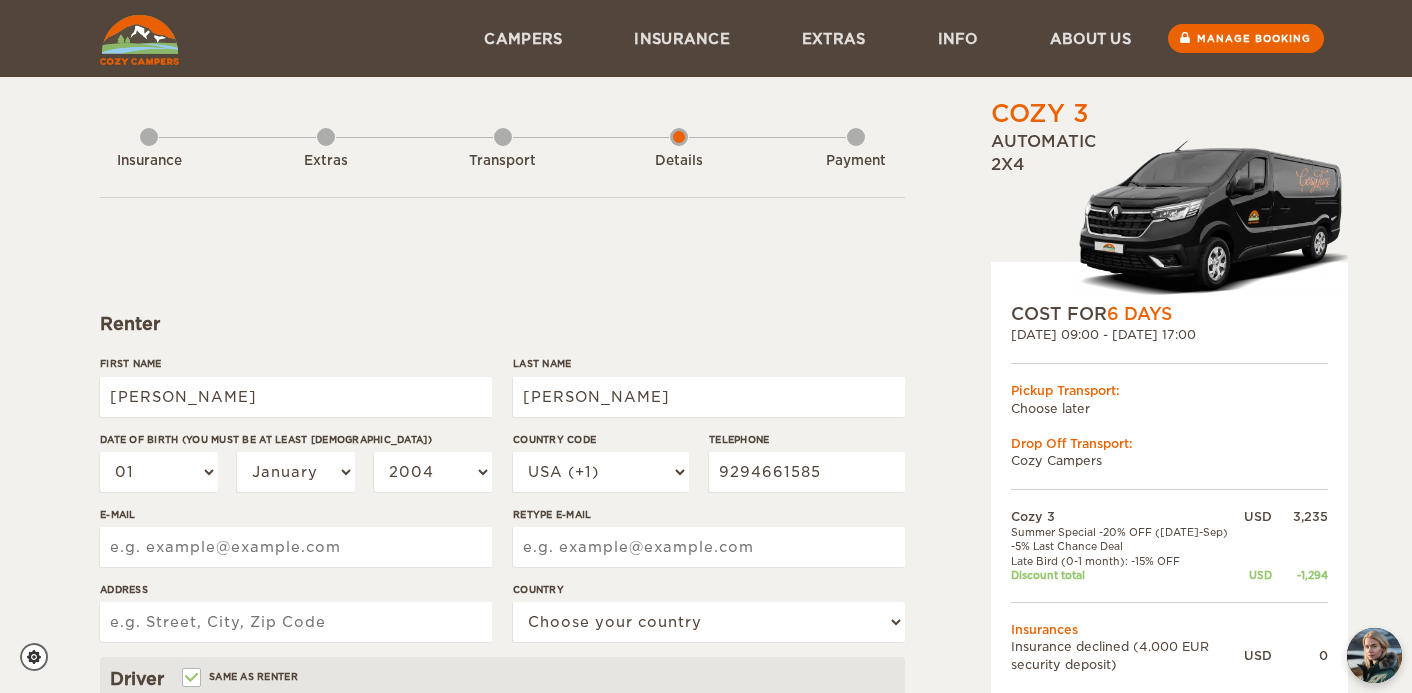 type on "[EMAIL_ADDRESS][DOMAIN_NAME]" 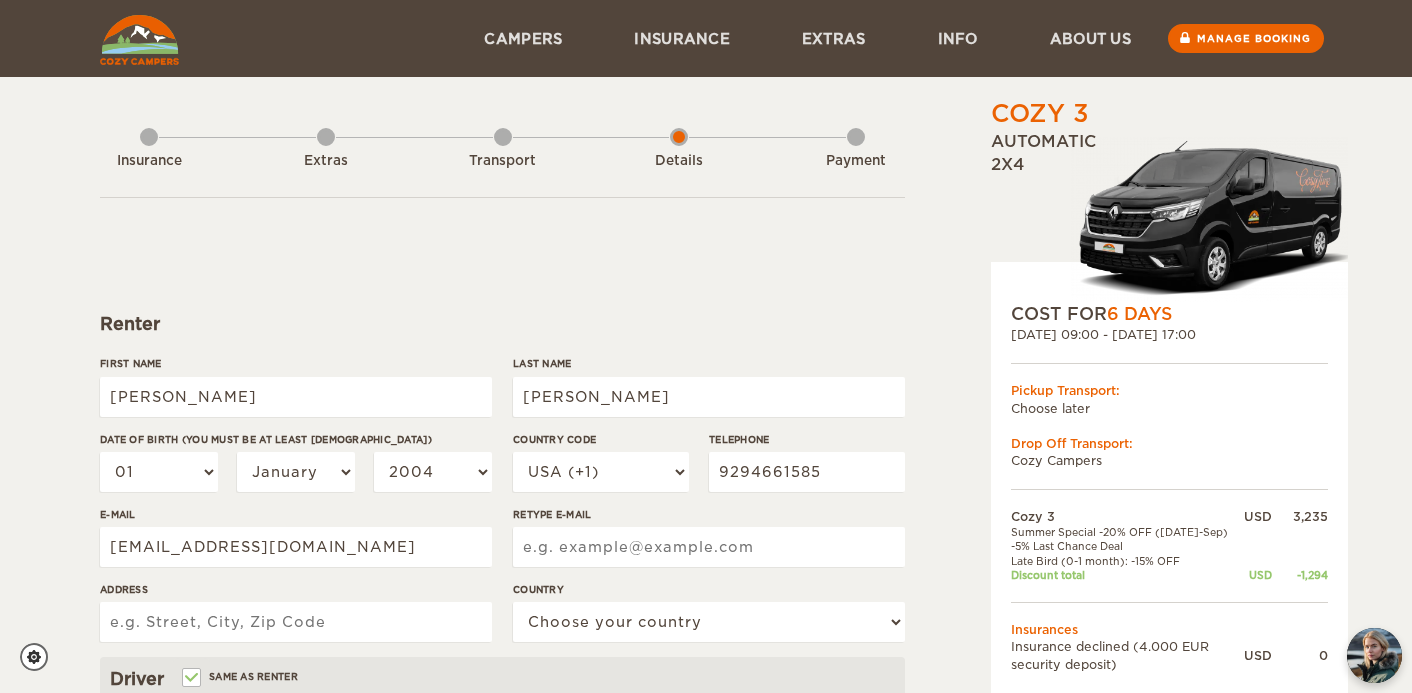 type on "[EMAIL_ADDRESS][DOMAIN_NAME]" 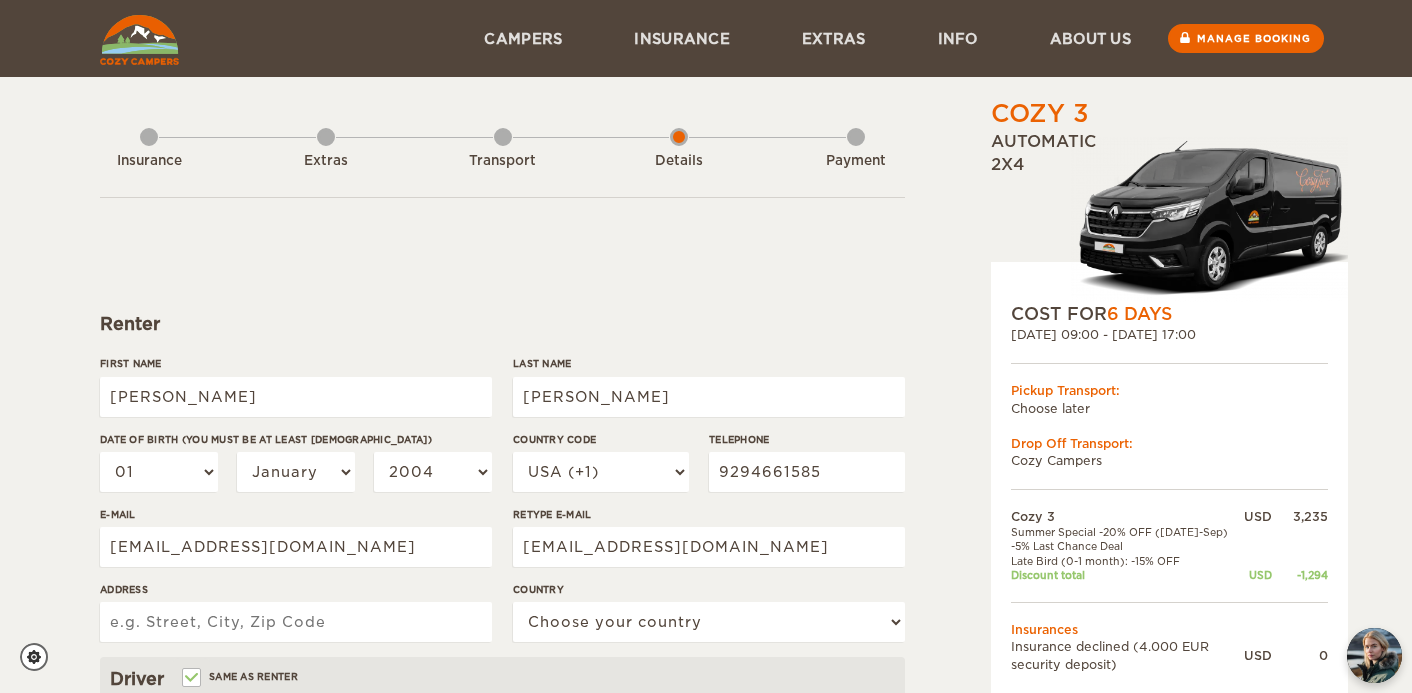 type on "[STREET_ADDRESS][DEMOGRAPHIC_DATA]" 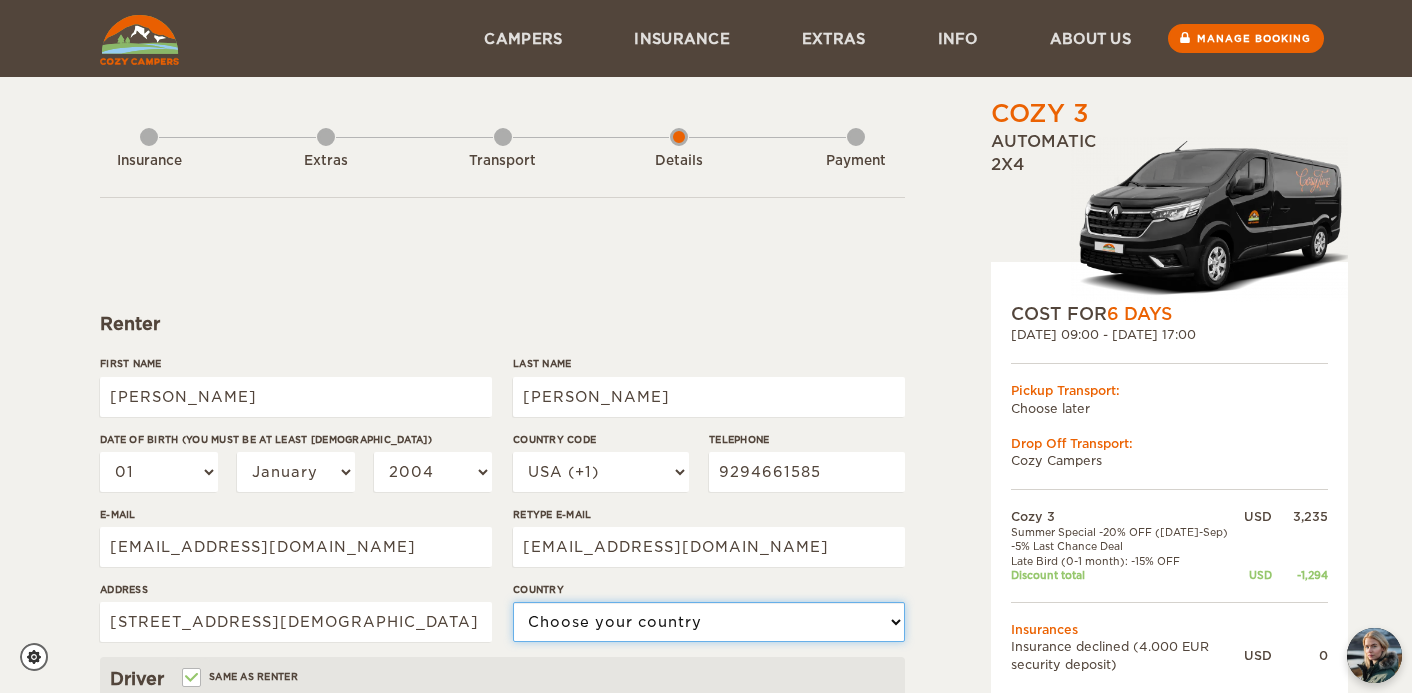 select on "100" 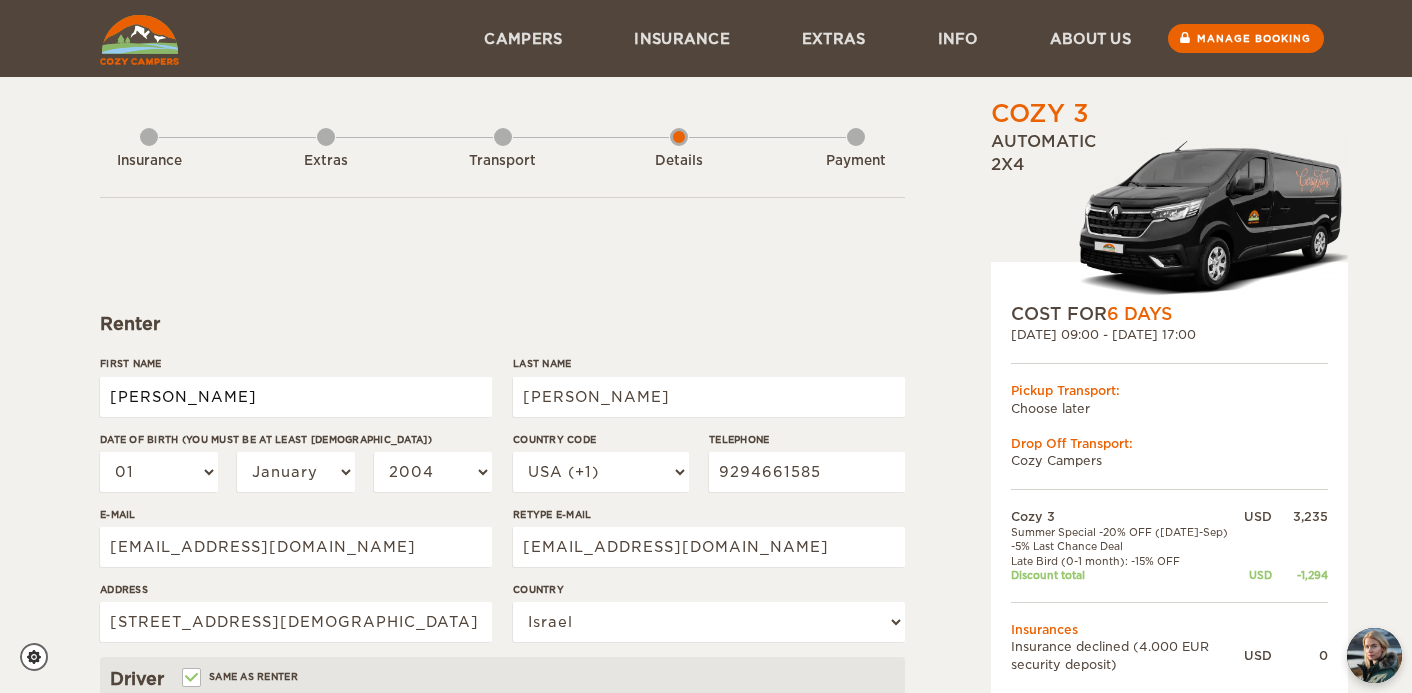 type on "[PERSON_NAME]" 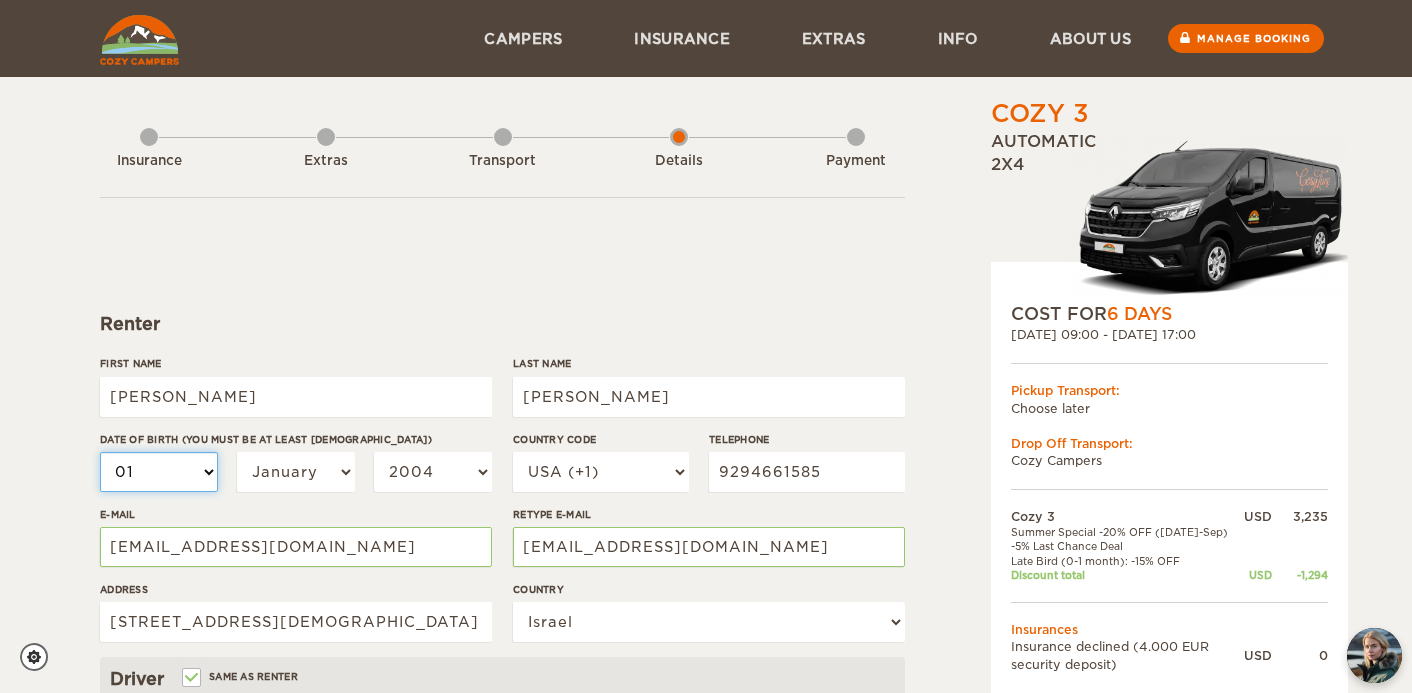 click on "01
02
03
04
05
06
07
08
09
10
11
12
13
14
15
16
17
18
19
20
21
22
23
24
25
26
27
28
29
30
31" at bounding box center [159, 472] 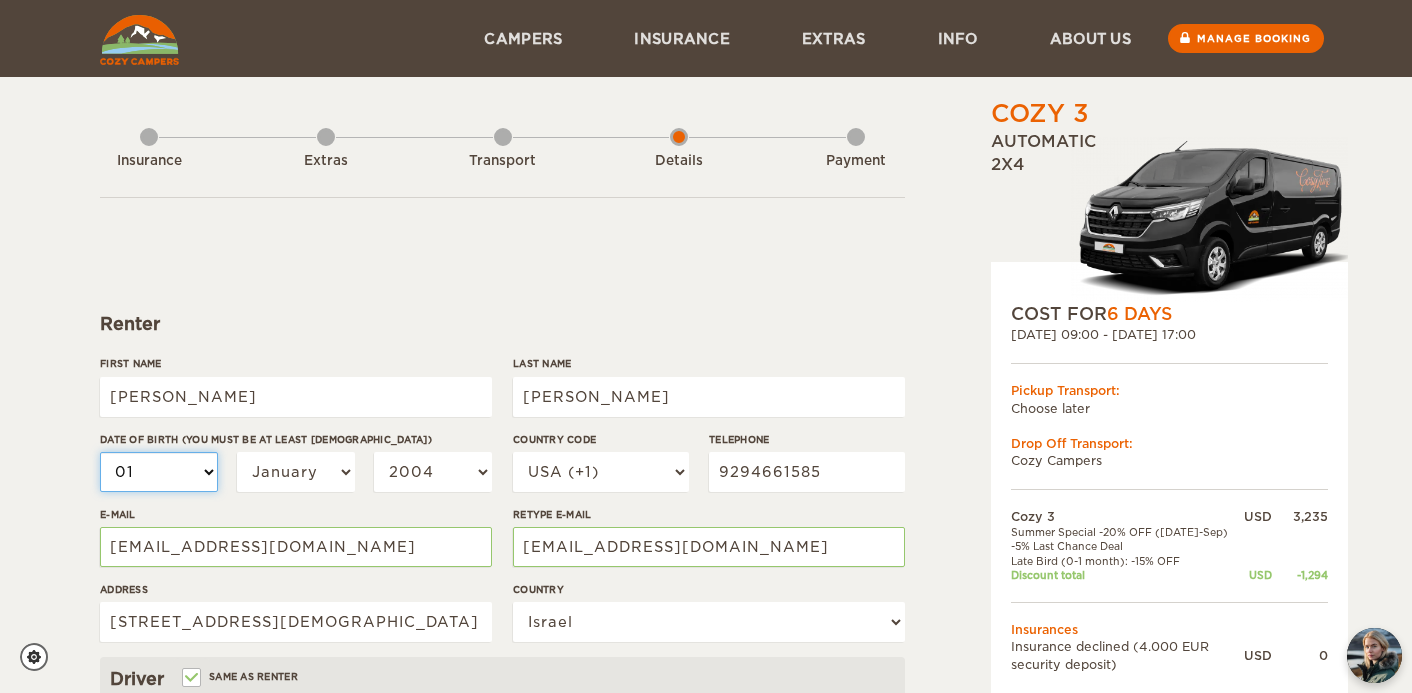select on "19" 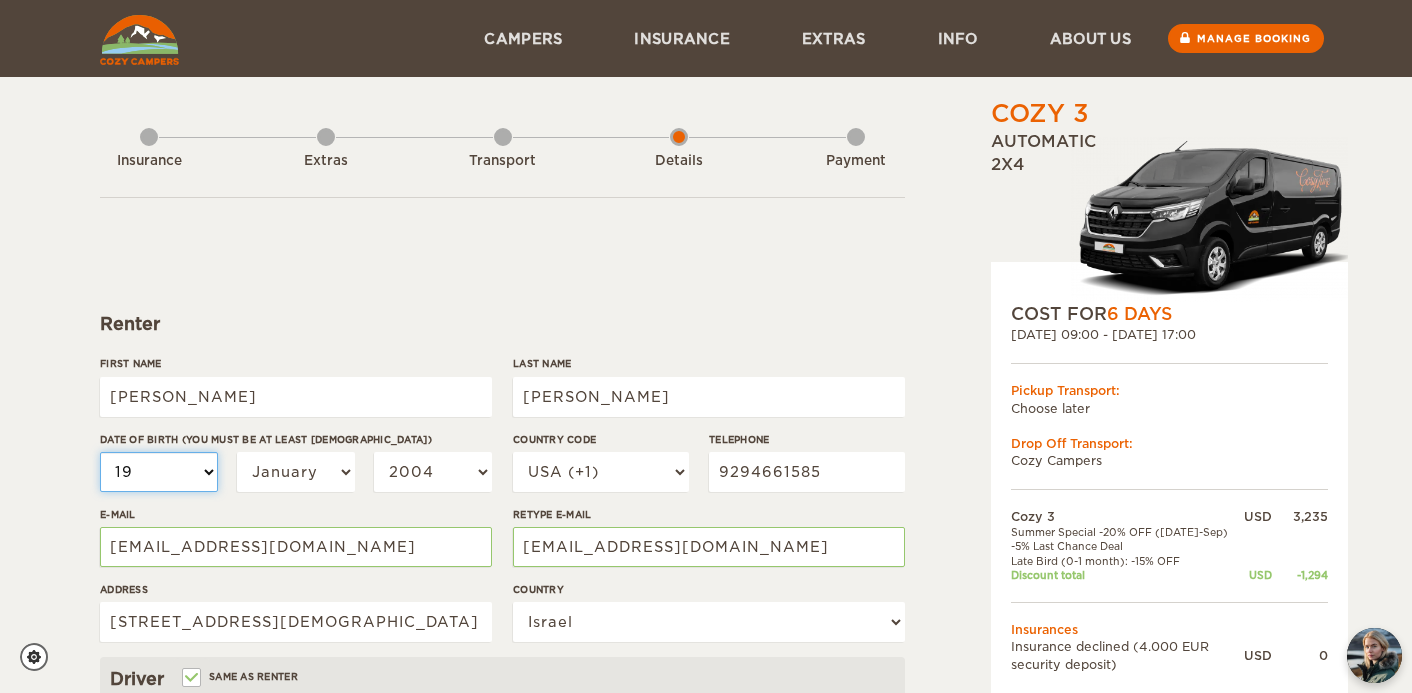 select on "19" 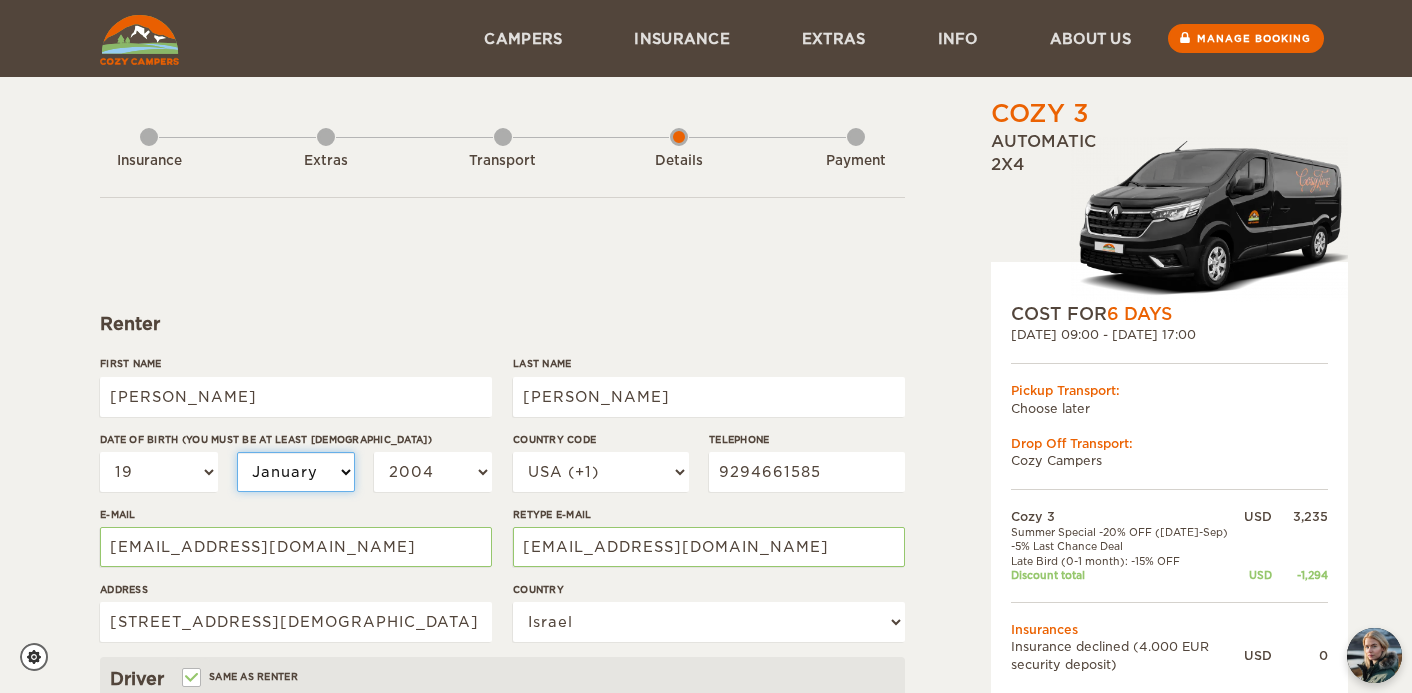 click on "January
February
March
April
May
June
July
August
September
October
November
December" at bounding box center [296, 472] 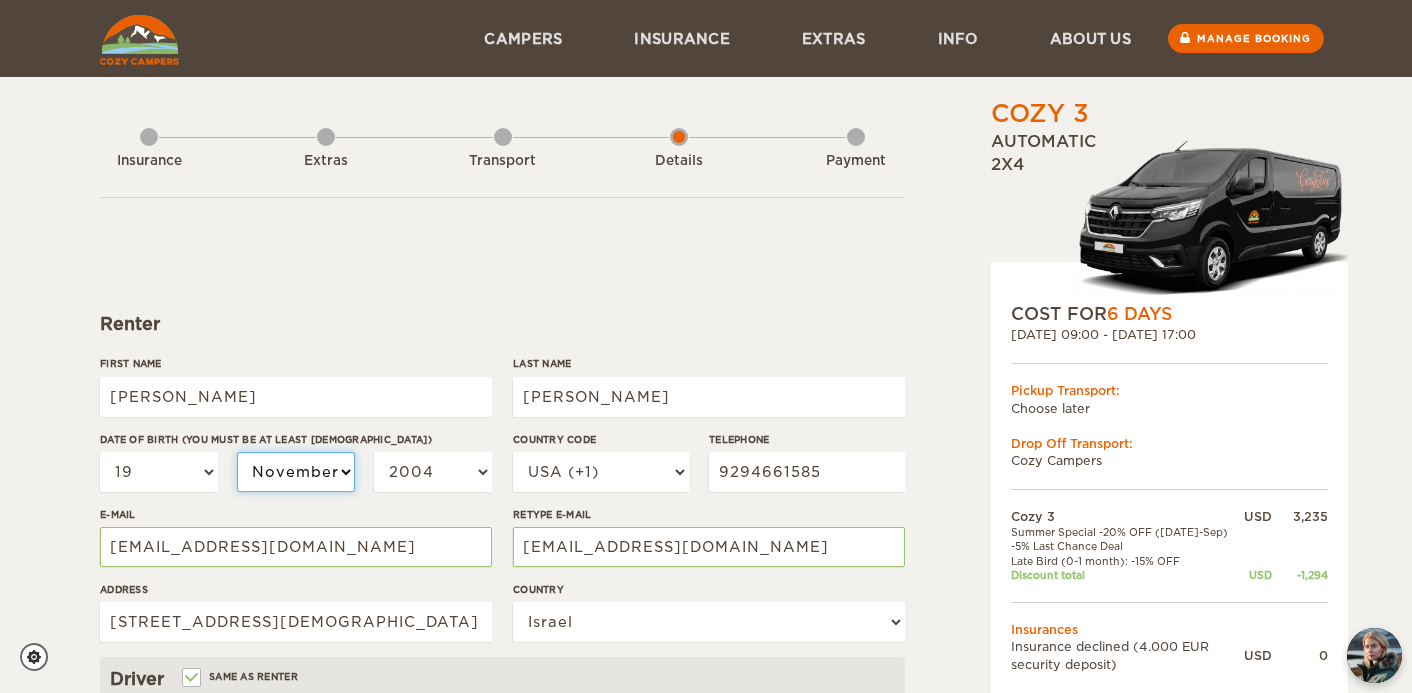 select on "11" 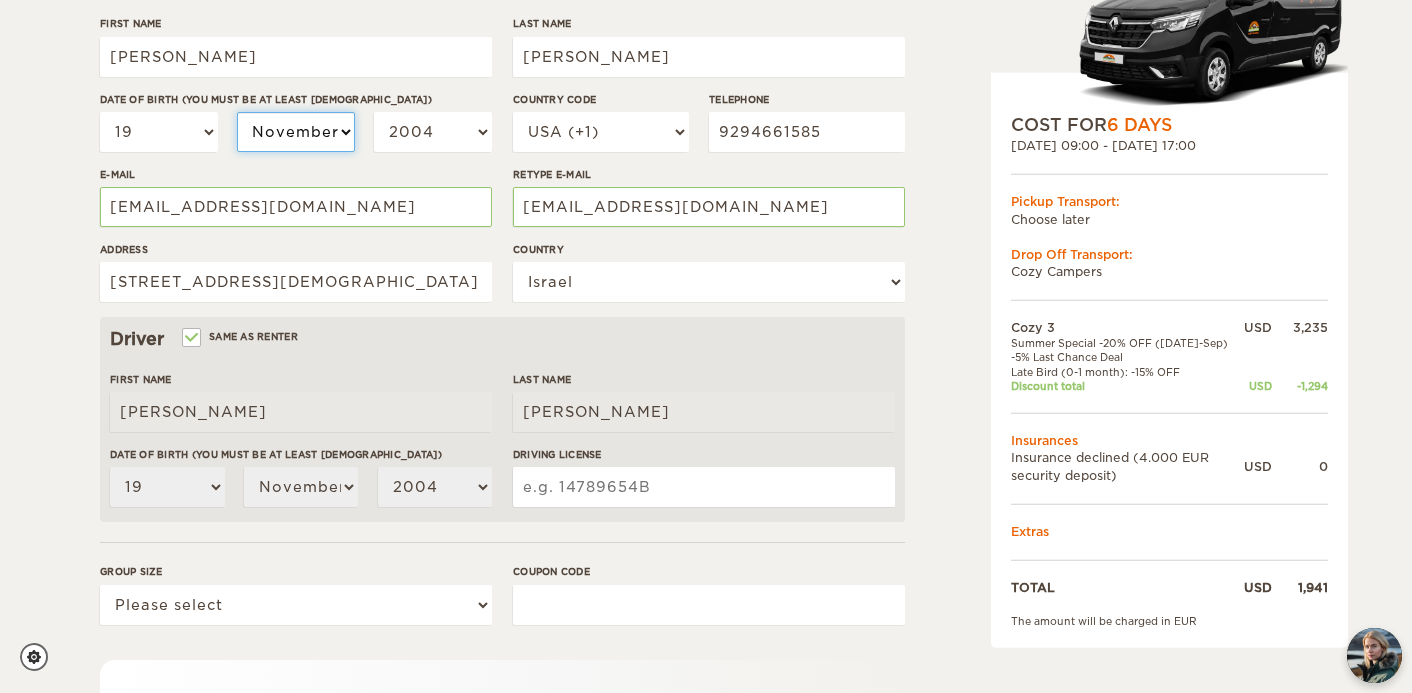 scroll, scrollTop: 342, scrollLeft: 0, axis: vertical 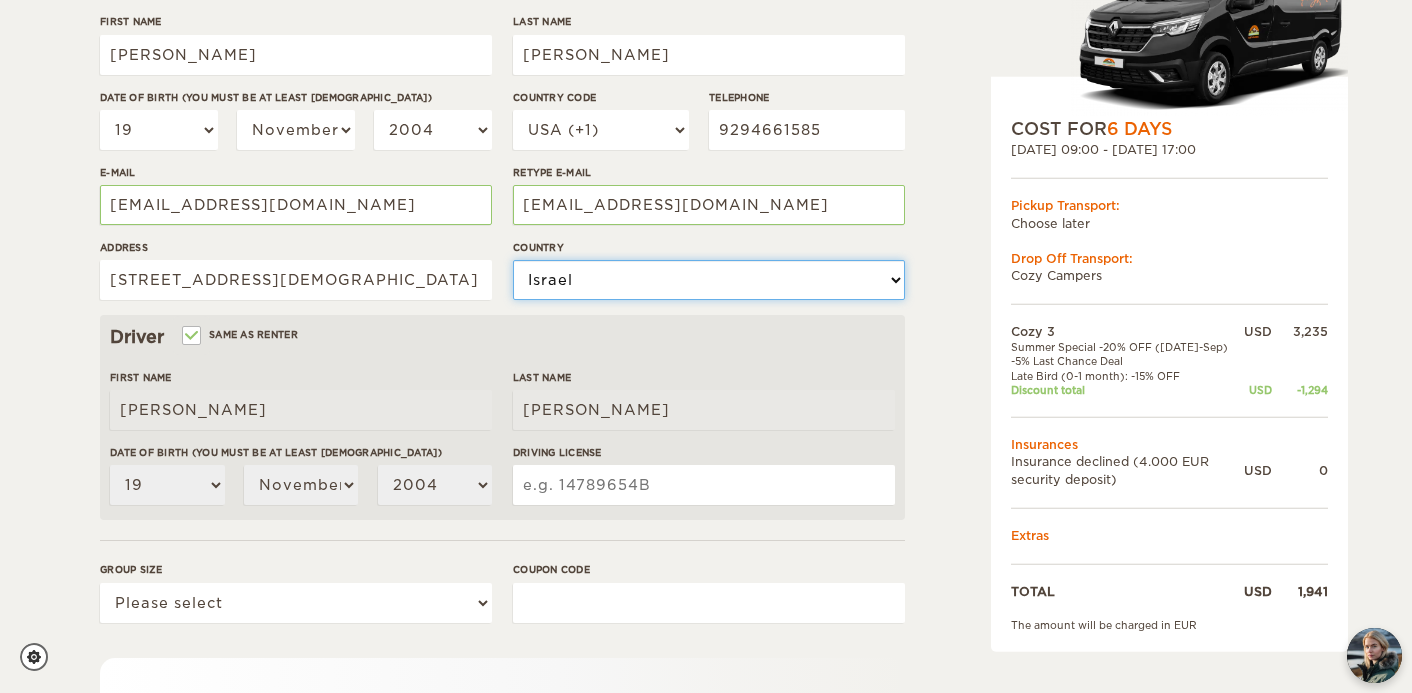 click on "Choose your country
[GEOGRAPHIC_DATA]
[GEOGRAPHIC_DATA]
[GEOGRAPHIC_DATA]
[GEOGRAPHIC_DATA] [GEOGRAPHIC_DATA] [GEOGRAPHIC_DATA] [US_STATE] [GEOGRAPHIC_DATA] [GEOGRAPHIC_DATA] [GEOGRAPHIC_DATA] [GEOGRAPHIC_DATA] [GEOGRAPHIC_DATA] [GEOGRAPHIC_DATA] [GEOGRAPHIC_DATA] [GEOGRAPHIC_DATA] [GEOGRAPHIC_DATA] [GEOGRAPHIC_DATA] [GEOGRAPHIC_DATA] [GEOGRAPHIC_DATA] [GEOGRAPHIC_DATA] [GEOGRAPHIC_DATA] [GEOGRAPHIC_DATA] [GEOGRAPHIC_DATA] [GEOGRAPHIC_DATA] [GEOGRAPHIC_DATA] [GEOGRAPHIC_DATA] [GEOGRAPHIC_DATA] [GEOGRAPHIC_DATA] [GEOGRAPHIC_DATA] [GEOGRAPHIC_DATA] [GEOGRAPHIC_DATA] [GEOGRAPHIC_DATA] [GEOGRAPHIC_DATA] [GEOGRAPHIC_DATA] [GEOGRAPHIC_DATA] [GEOGRAPHIC_DATA] [GEOGRAPHIC_DATA] ([GEOGRAPHIC_DATA]) [GEOGRAPHIC_DATA] [GEOGRAPHIC_DATA] [GEOGRAPHIC_DATA] [GEOGRAPHIC_DATA] [GEOGRAPHIC_DATA] [GEOGRAPHIC_DATA] [GEOGRAPHIC_DATA] [GEOGRAPHIC_DATA] [GEOGRAPHIC_DATA] [GEOGRAPHIC_DATA] [GEOGRAPHIC_DATA] [GEOGRAPHIC_DATA] [GEOGRAPHIC_DATA] [GEOGRAPHIC_DATA] [GEOGRAPHIC_DATA] [GEOGRAPHIC_DATA] [GEOGRAPHIC_DATA] [GEOGRAPHIC_DATA] [GEOGRAPHIC_DATA] [GEOGRAPHIC_DATA] [GEOGRAPHIC_DATA] [GEOGRAPHIC_DATA] [GEOGRAPHIC_DATA] [GEOGRAPHIC_DATA] [GEOGRAPHIC_DATA] [GEOGRAPHIC_DATA] [GEOGRAPHIC_DATA] [GEOGRAPHIC_DATA] [GEOGRAPHIC_DATA] [GEOGRAPHIC_DATA] [GEOGRAPHIC_DATA] [GEOGRAPHIC_DATA] [GEOGRAPHIC_DATA] [GEOGRAPHIC_DATA] [GEOGRAPHIC_DATA] [GEOGRAPHIC_DATA] [GEOGRAPHIC_DATA] [GEOGRAPHIC_DATA] [GEOGRAPHIC_DATA] [GEOGRAPHIC_DATA] [GEOGRAPHIC_DATA] [GEOGRAPHIC_DATA] [GEOGRAPHIC_DATA] [US_STATE] [GEOGRAPHIC_DATA] [GEOGRAPHIC_DATA] [GEOGRAPHIC_DATA] [GEOGRAPHIC_DATA] [GEOGRAPHIC_DATA] [GEOGRAPHIC_DATA] [US_STATE] [GEOGRAPHIC_DATA] [GEOGRAPHIC_DATA] [GEOGRAPHIC_DATA] [GEOGRAPHIC_DATA] [GEOGRAPHIC_DATA] [GEOGRAPHIC_DATA] ([GEOGRAPHIC_DATA])" at bounding box center (709, 280) 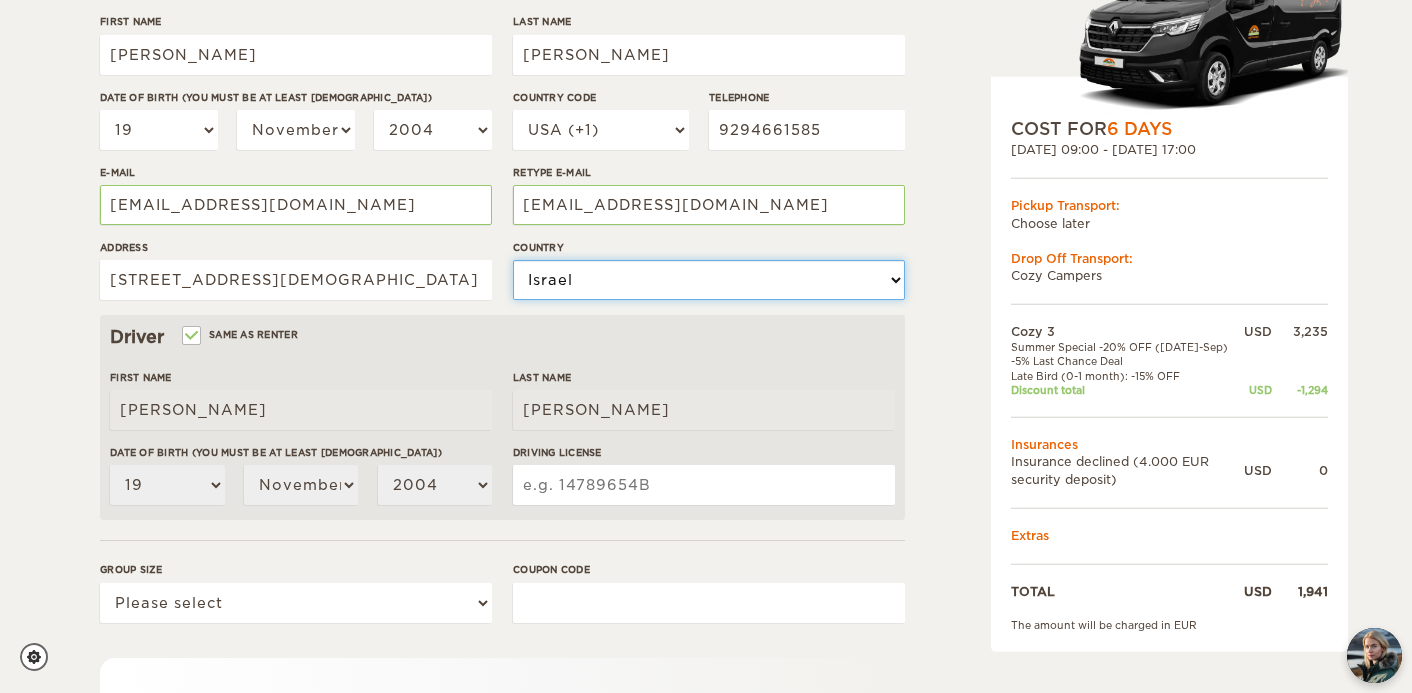 select on "222" 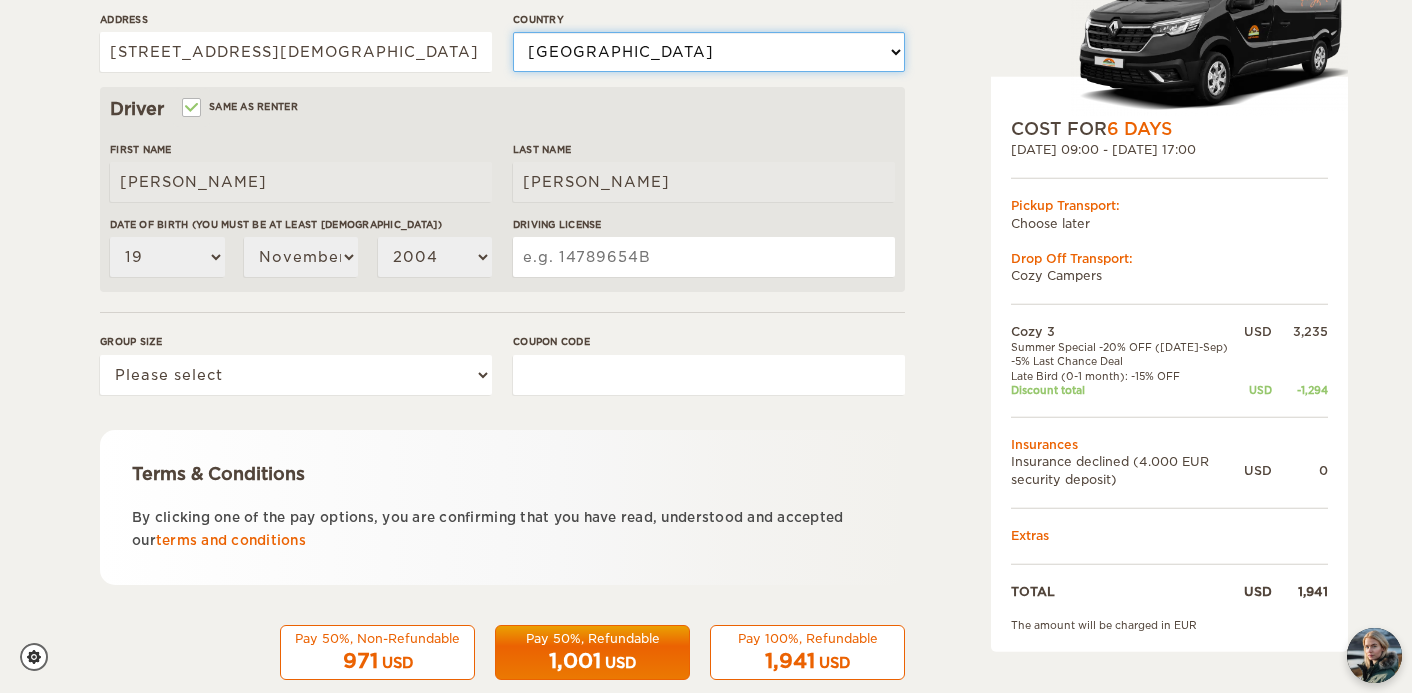 scroll, scrollTop: 608, scrollLeft: 0, axis: vertical 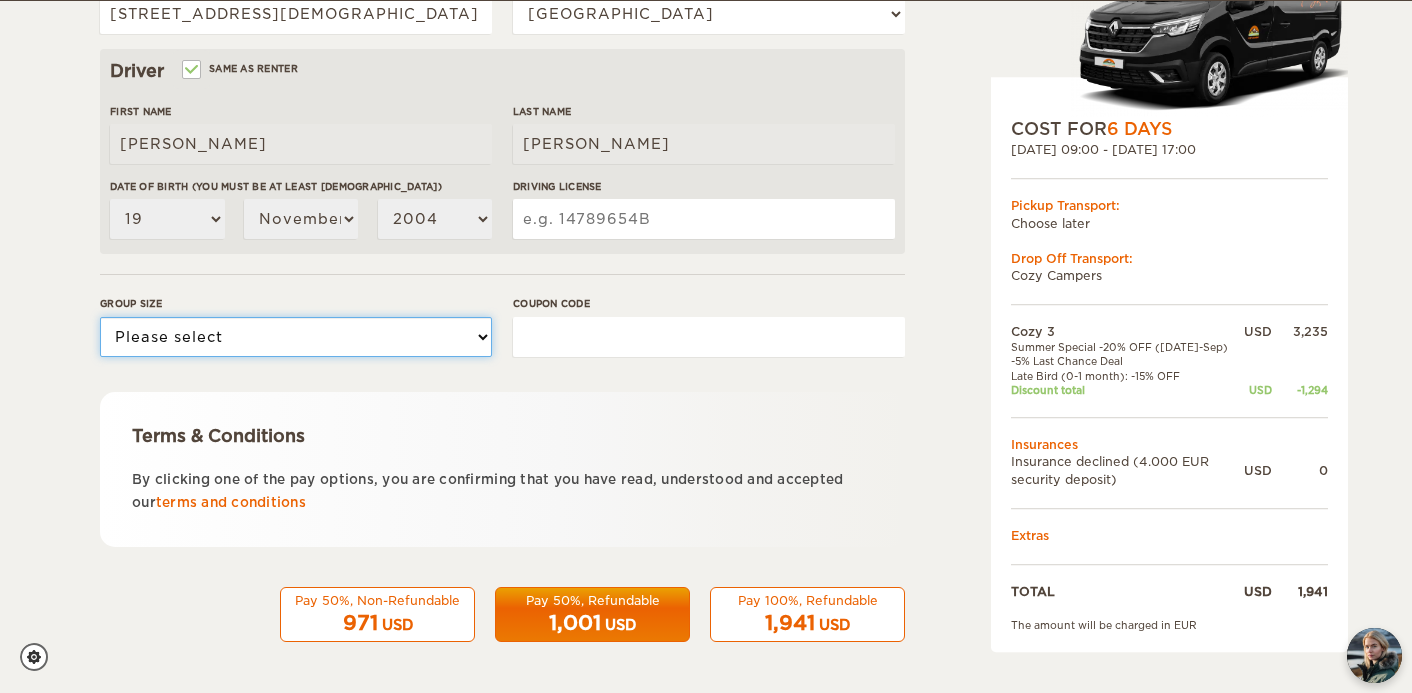 click on "Please select
1 2 3" at bounding box center (296, 337) 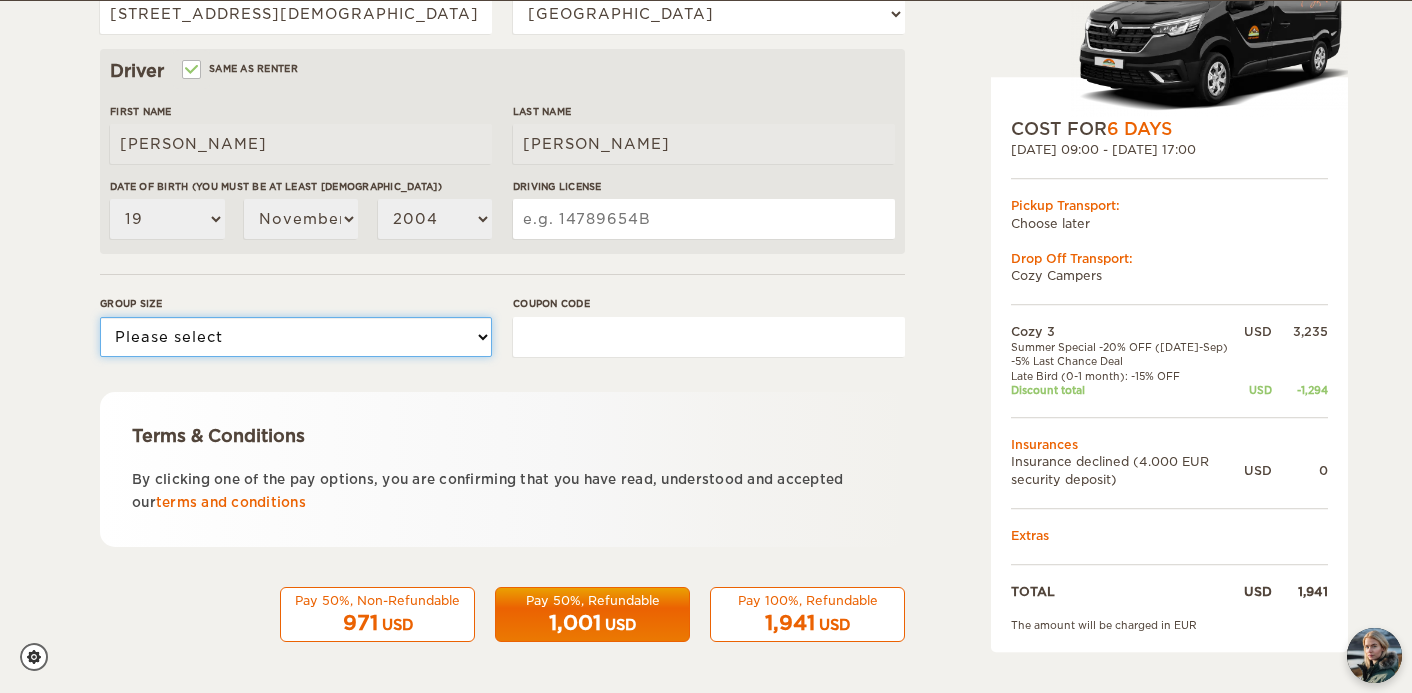 select on "3" 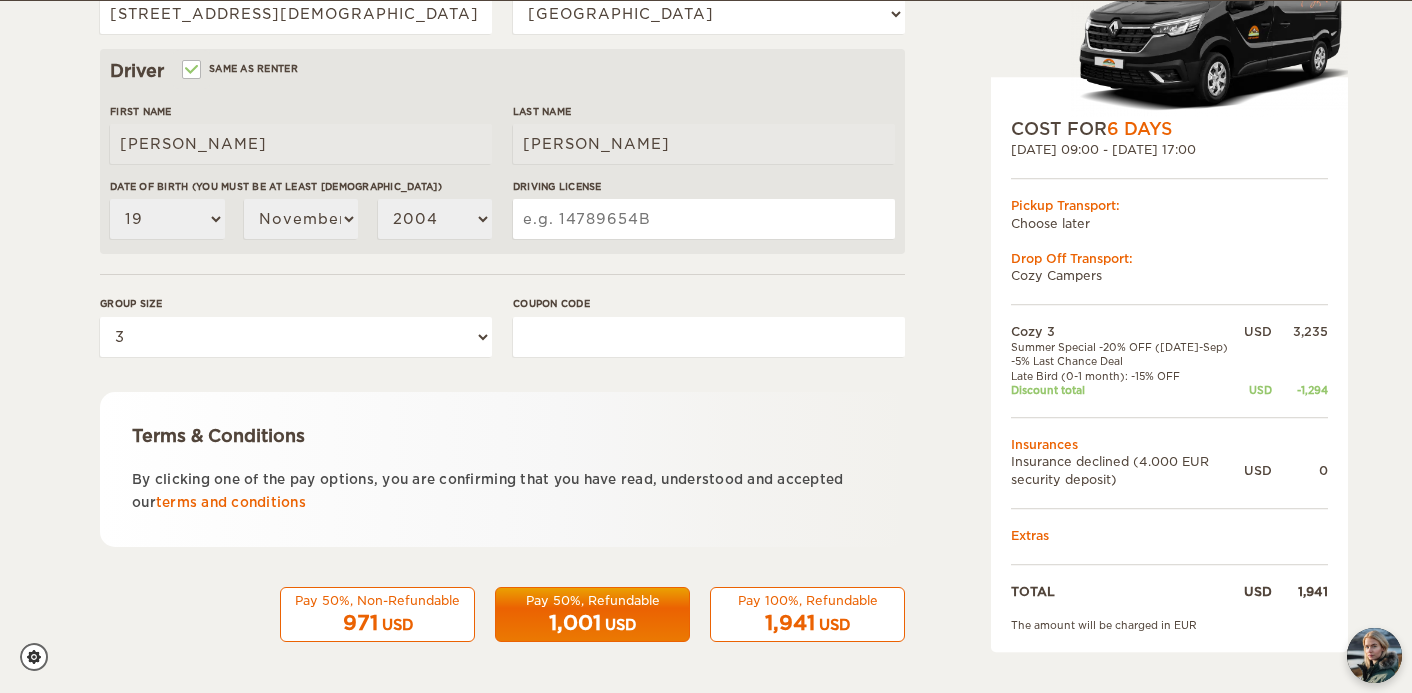 click on "Coupon code" at bounding box center (709, 333) 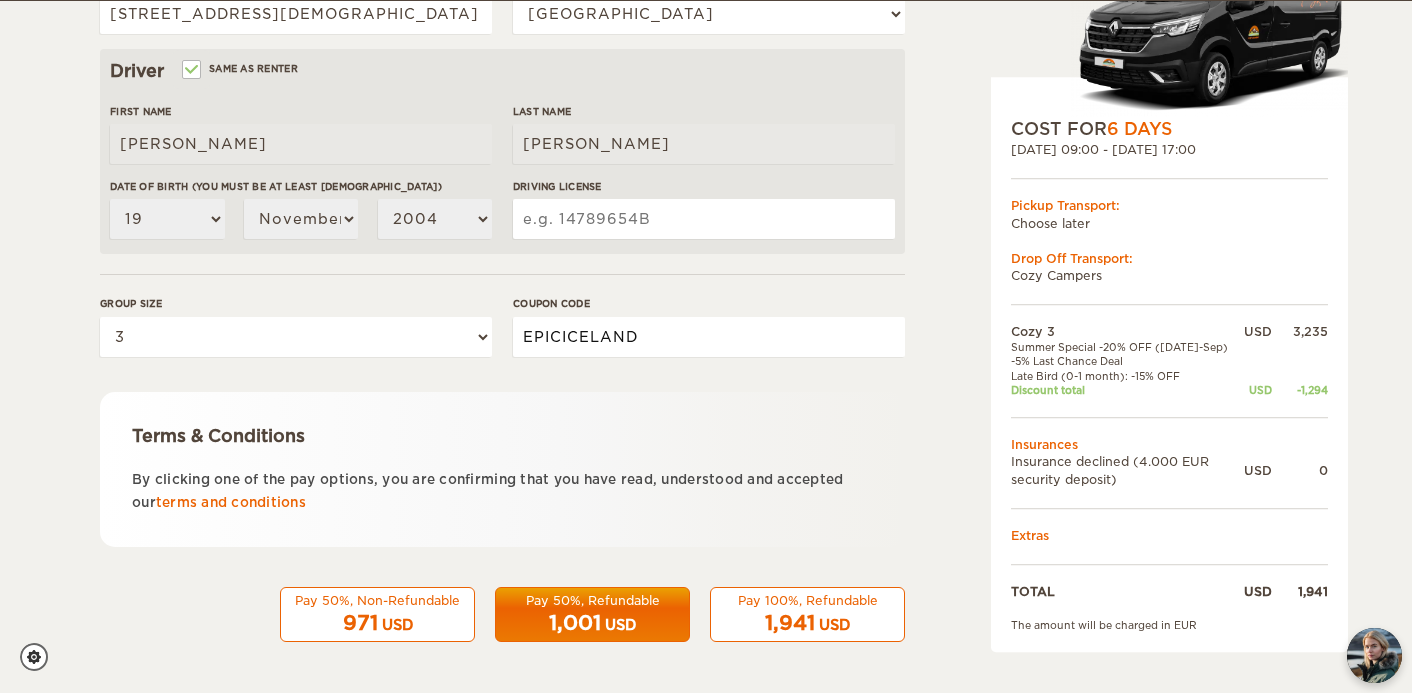 type on "EPICICELAND" 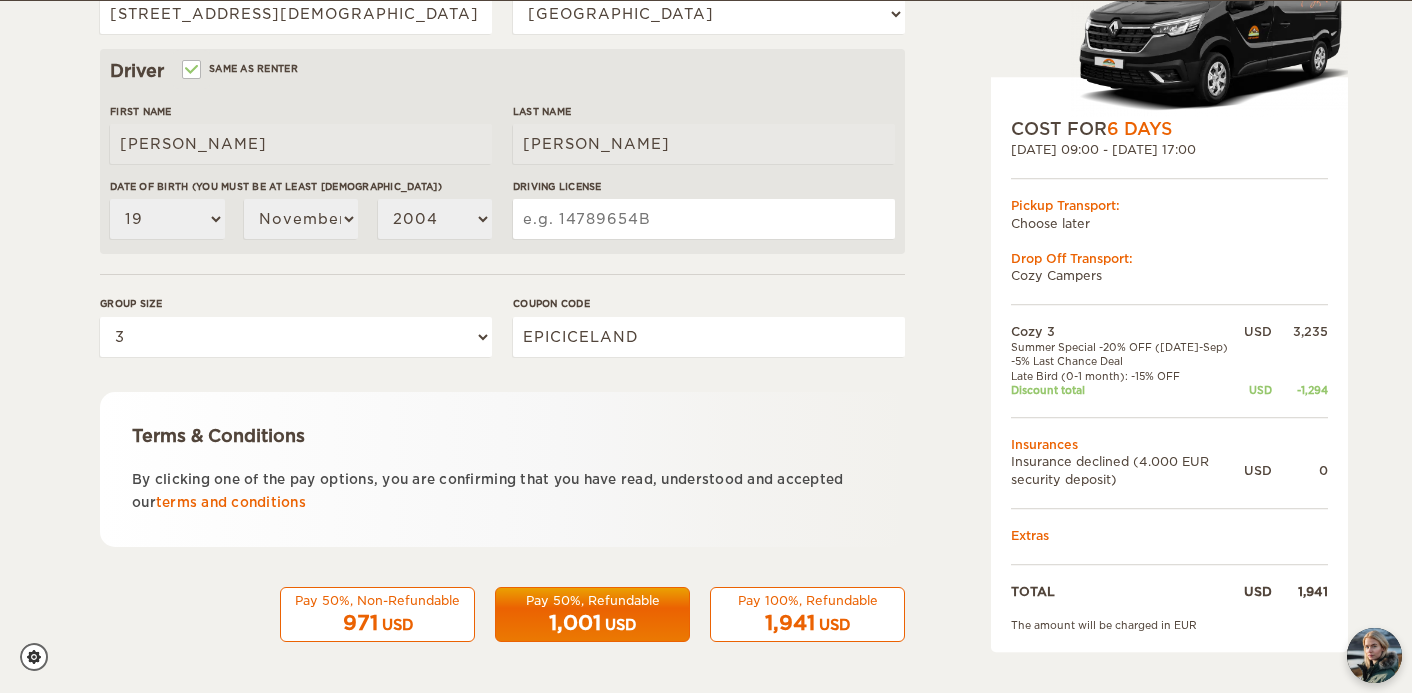 click on "Driving License" at bounding box center (704, 216) 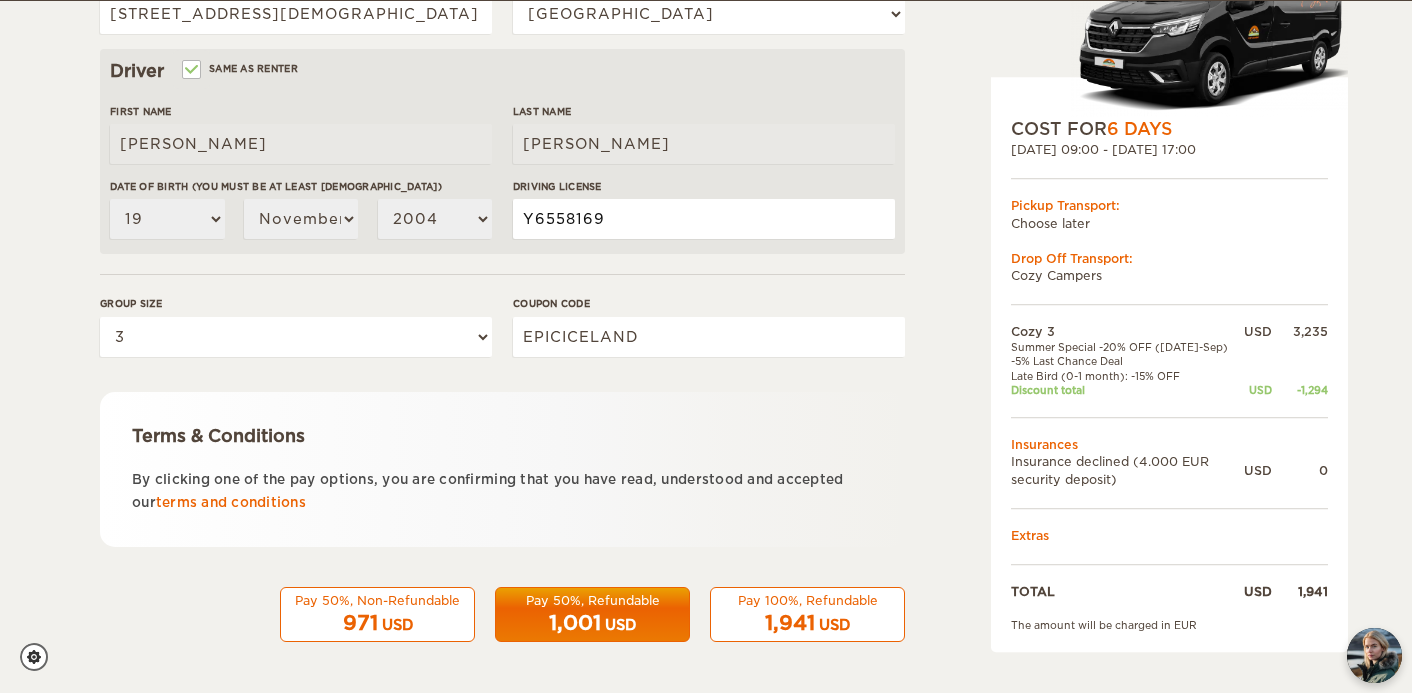 type on "Y6558169" 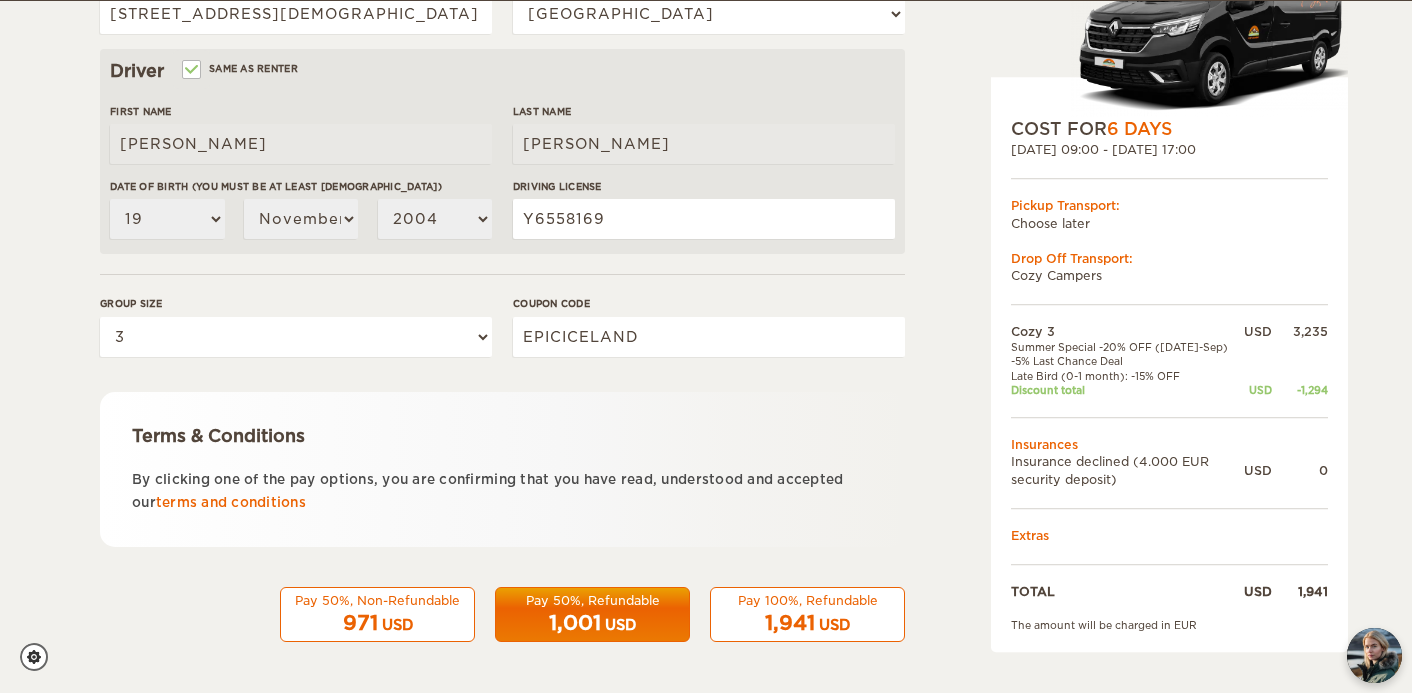 click on "1,941" at bounding box center (790, 623) 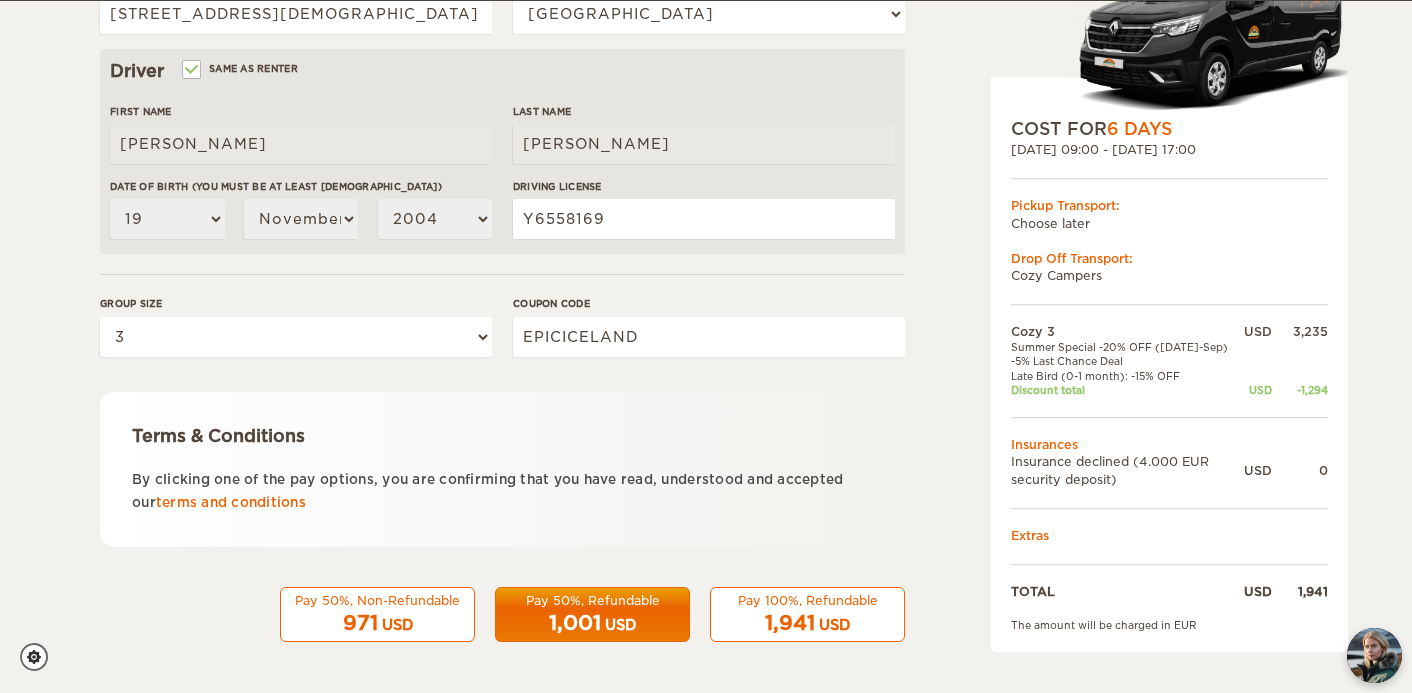 scroll, scrollTop: 394, scrollLeft: 0, axis: vertical 